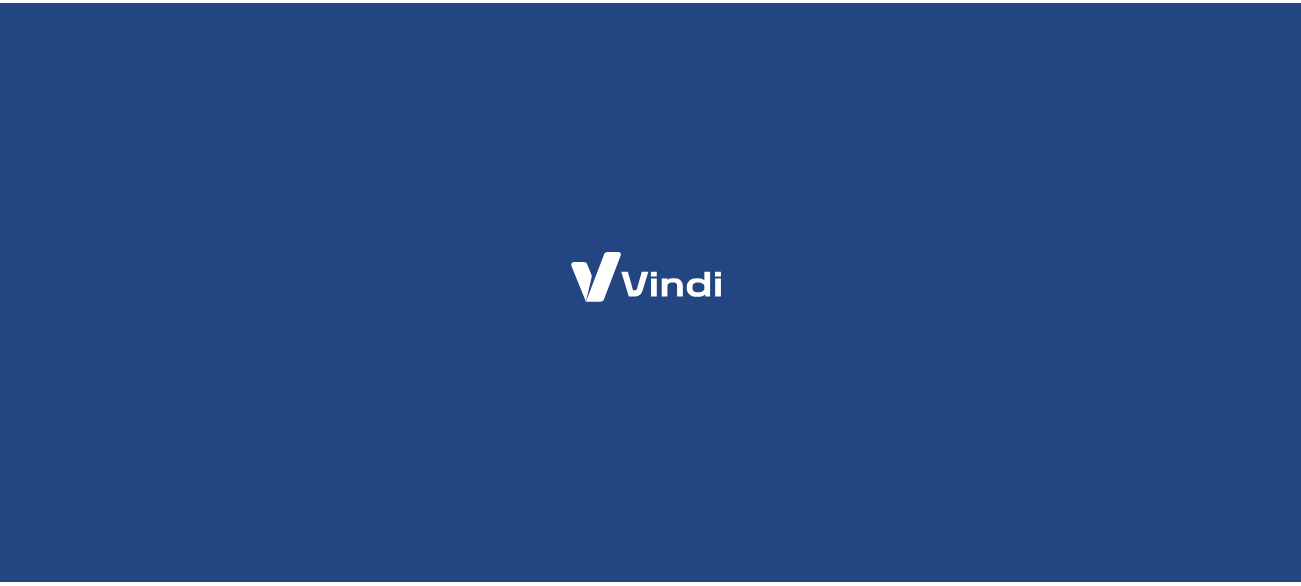 scroll, scrollTop: 0, scrollLeft: 0, axis: both 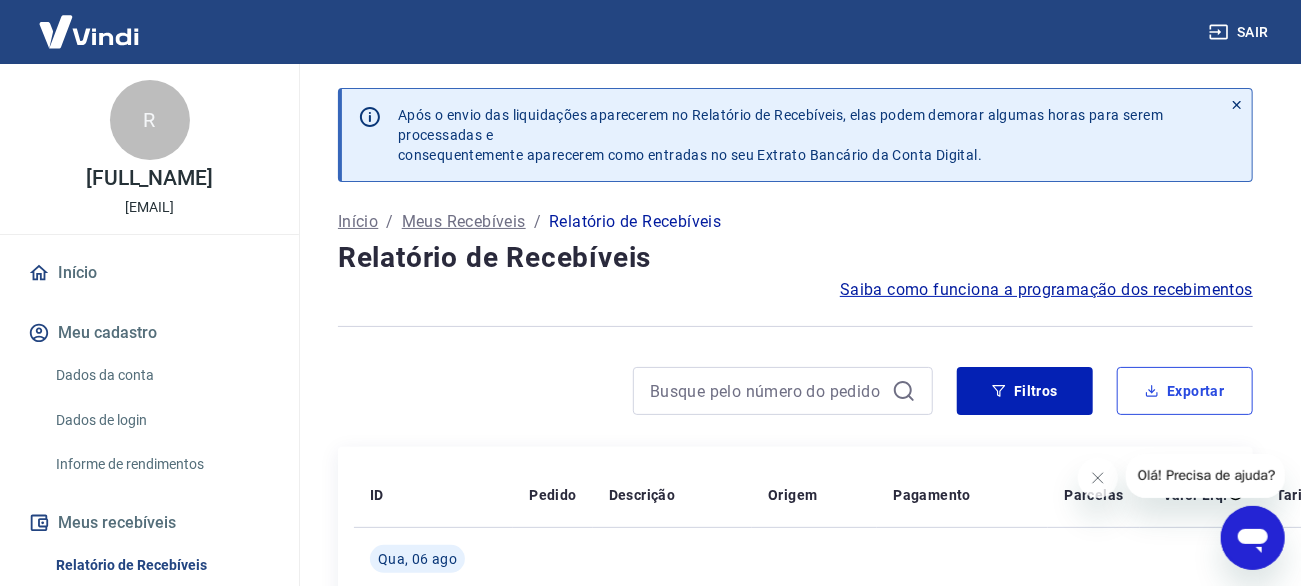 click 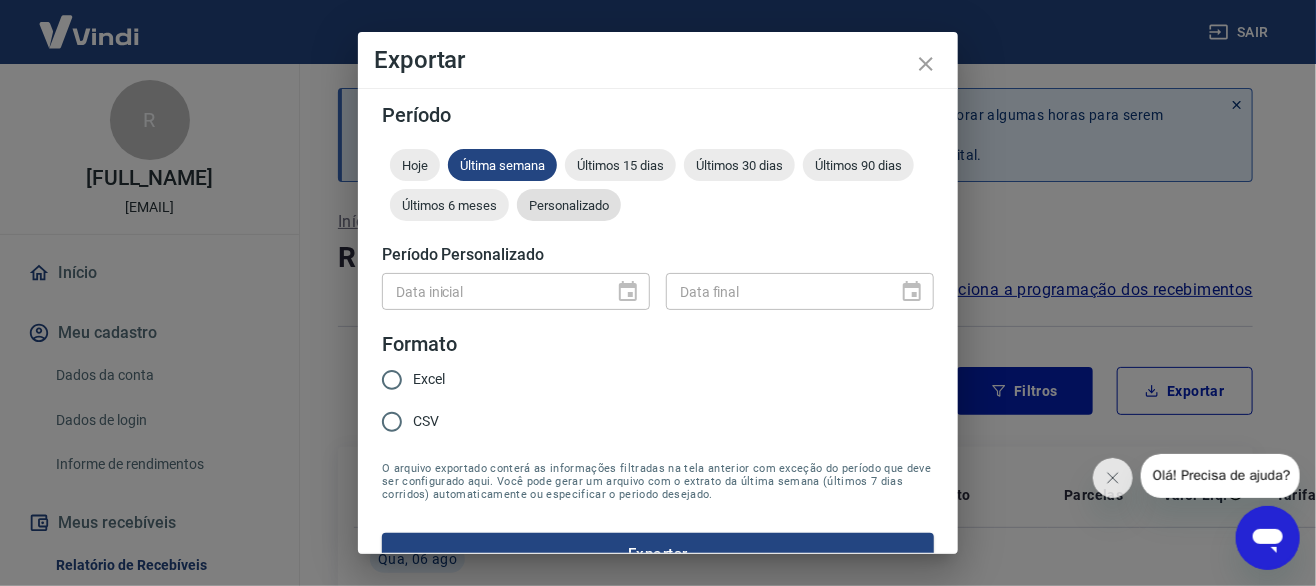 click on "Personalizado" at bounding box center (569, 205) 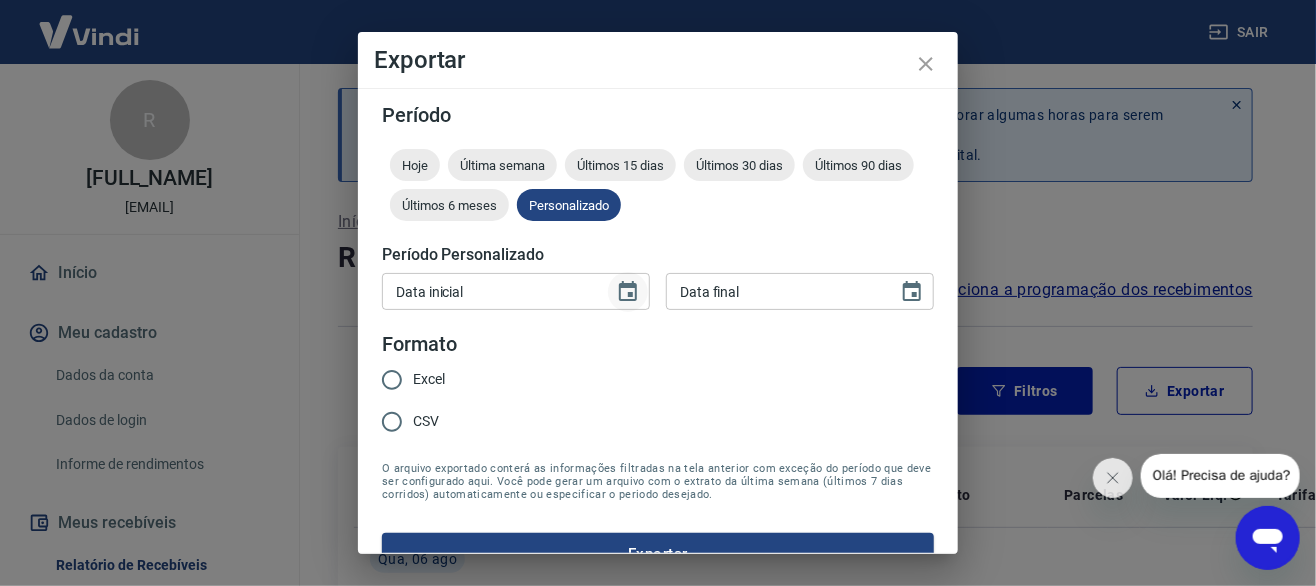 click 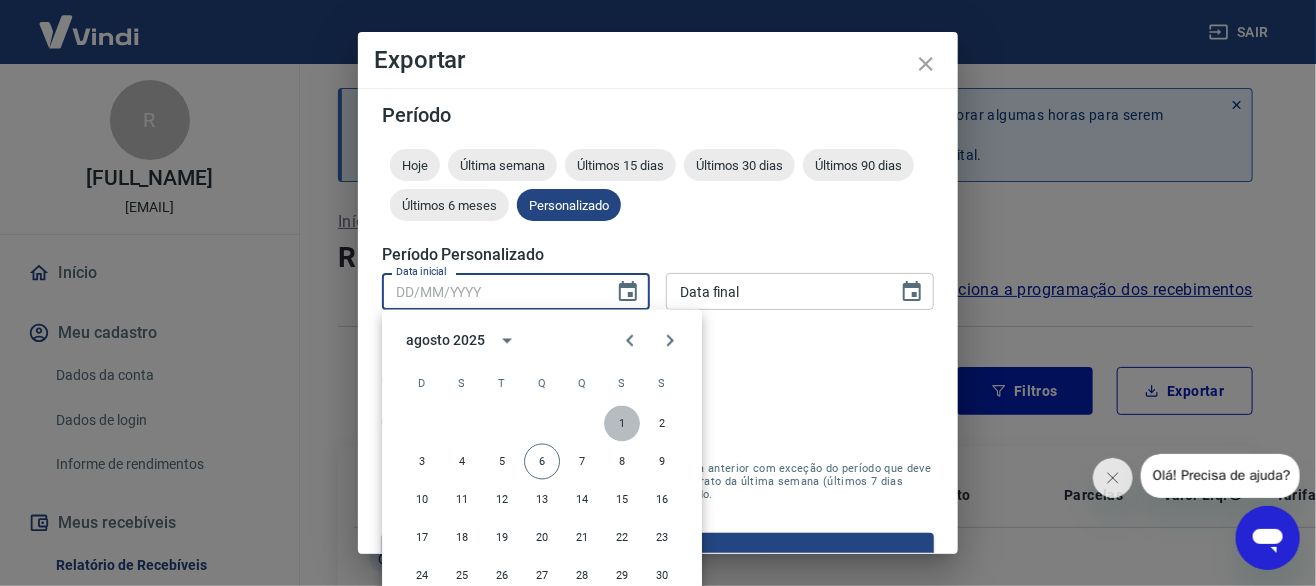 click on "1" at bounding box center (622, 424) 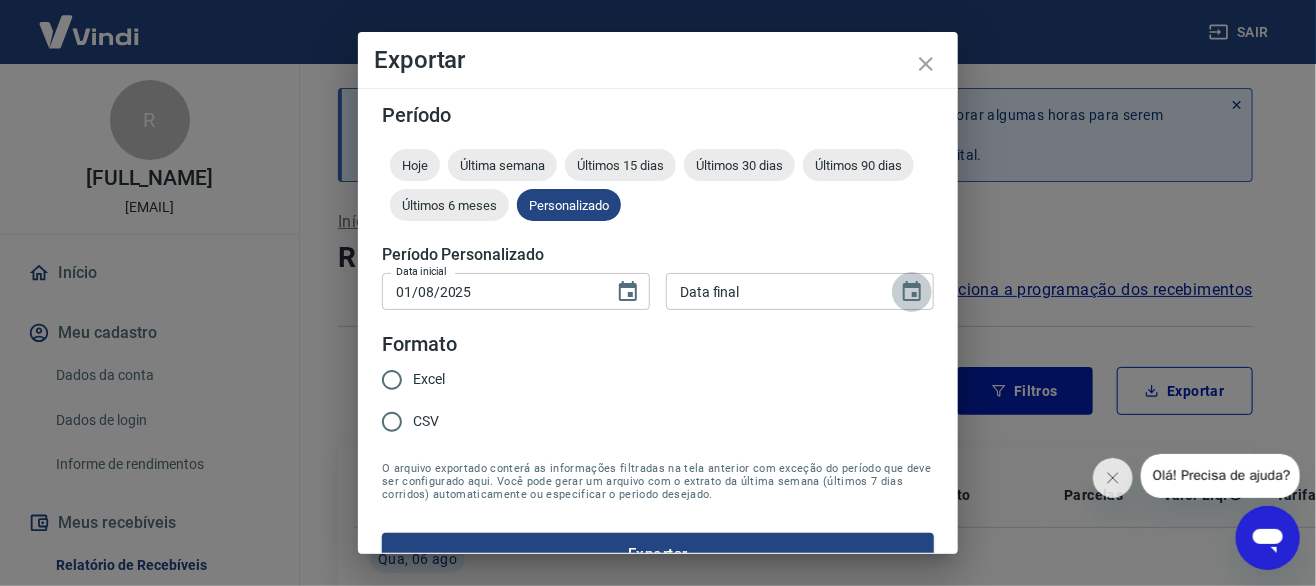 click 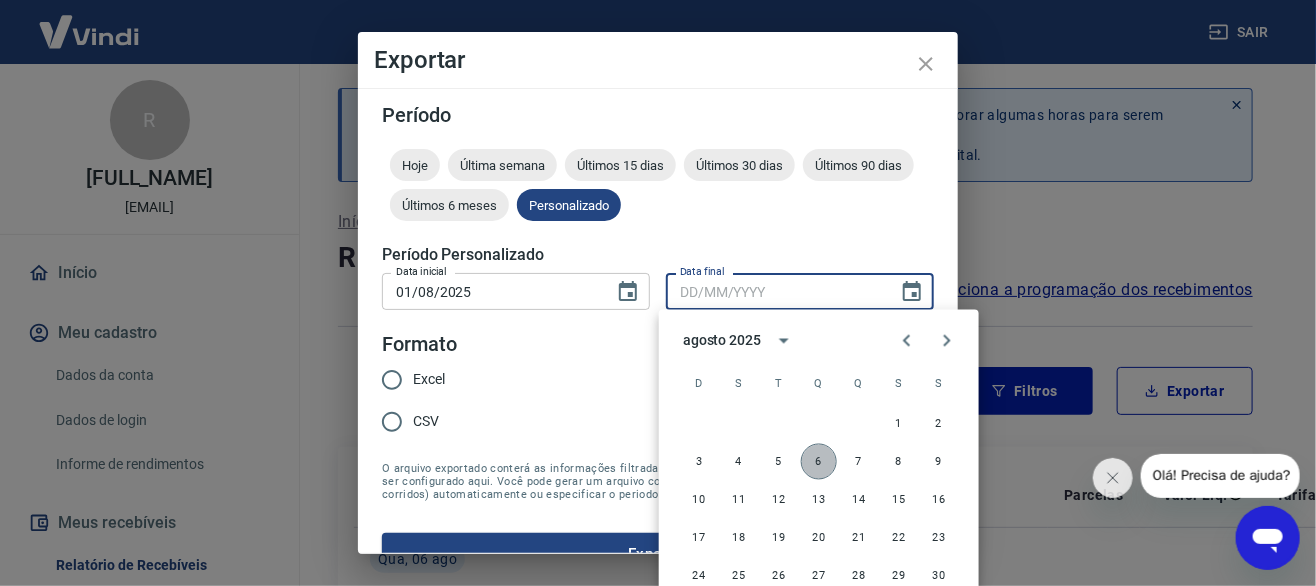 click on "6" at bounding box center (819, 462) 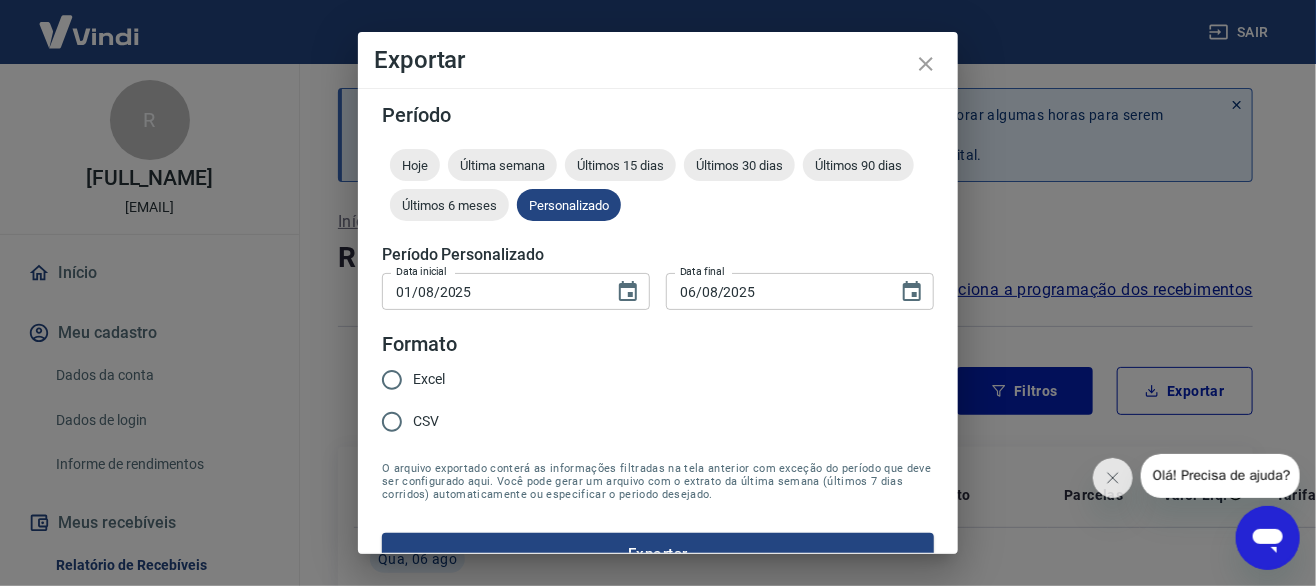 click on "Excel" at bounding box center [429, 379] 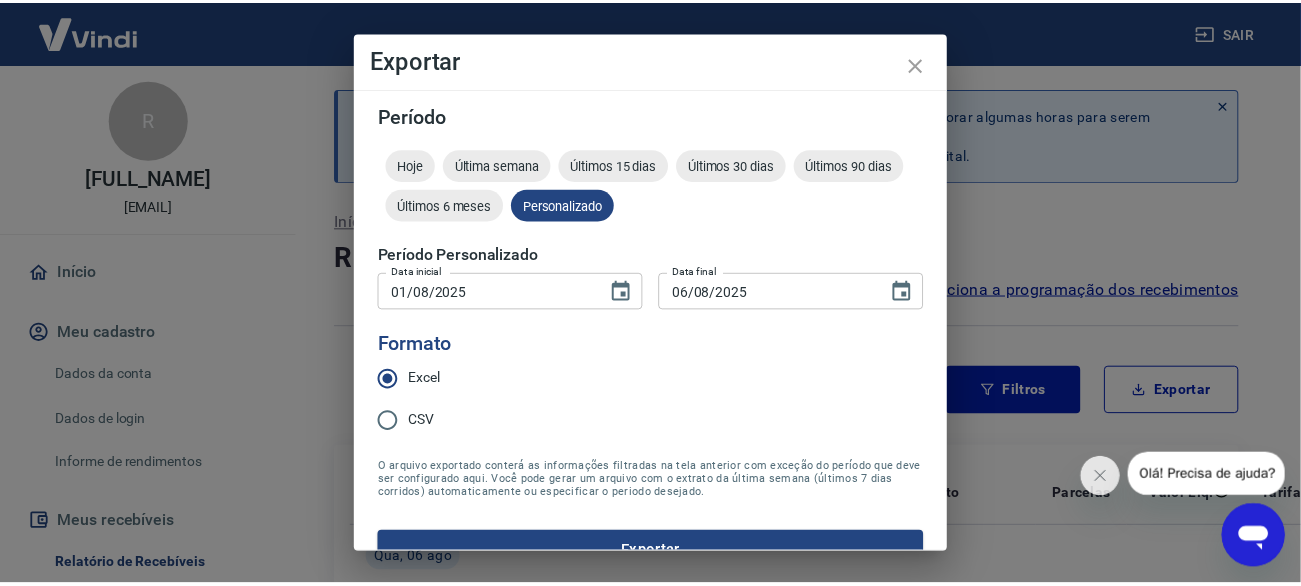 scroll, scrollTop: 36, scrollLeft: 0, axis: vertical 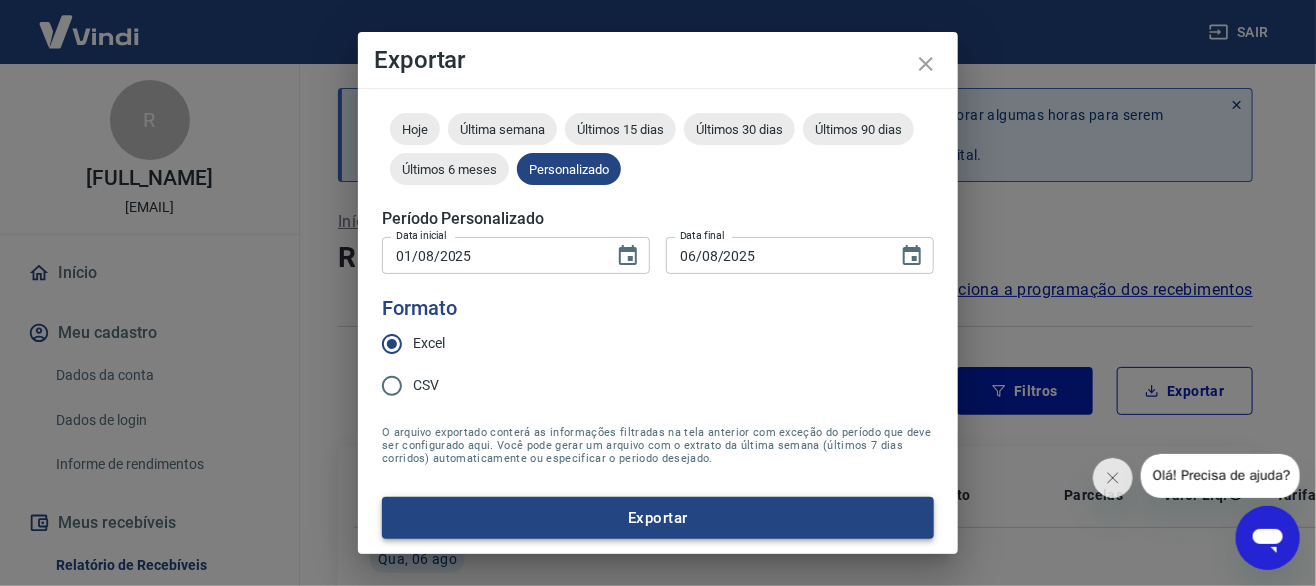 click on "Exportar" at bounding box center [658, 518] 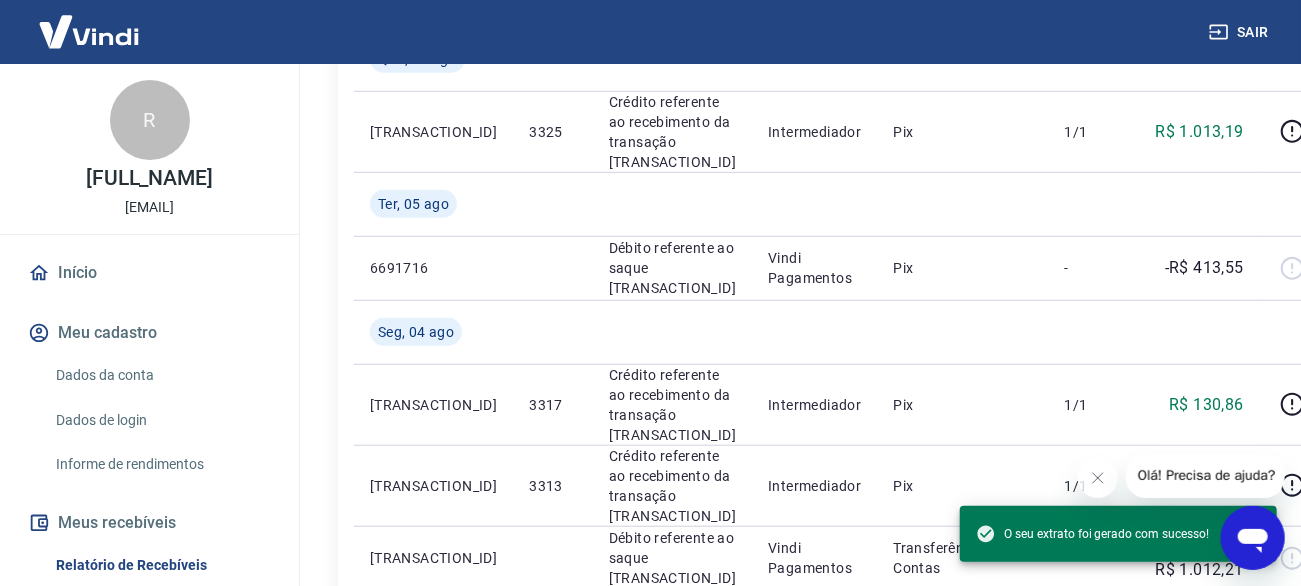 scroll, scrollTop: 1100, scrollLeft: 0, axis: vertical 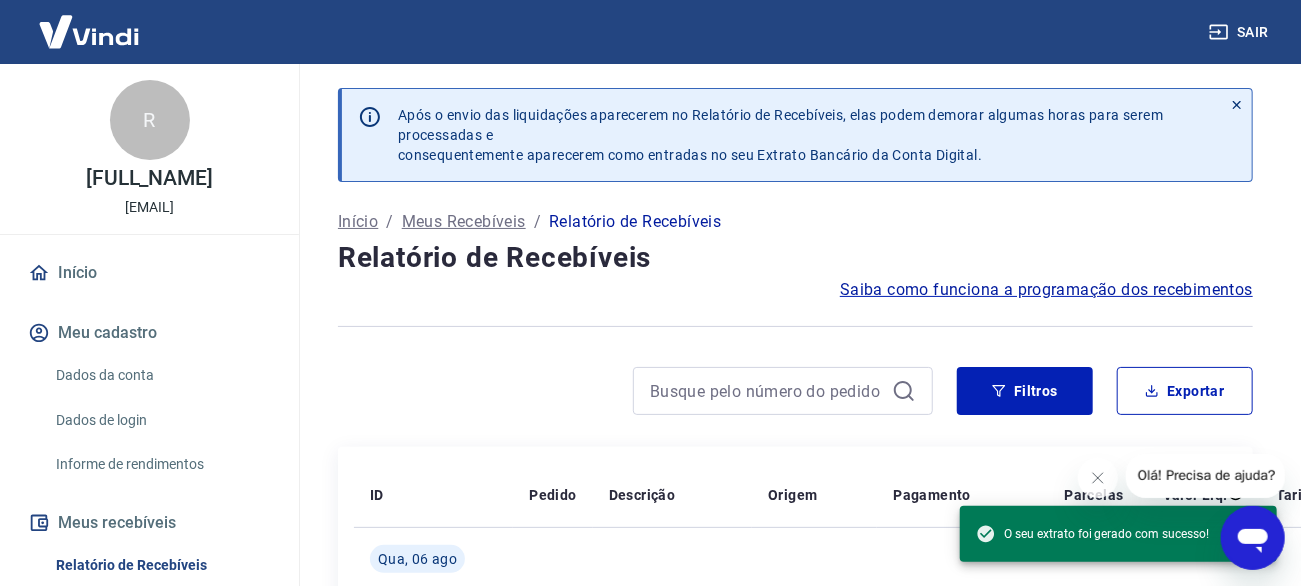 drag, startPoint x: 114, startPoint y: 385, endPoint x: 112, endPoint y: 427, distance: 42.047592 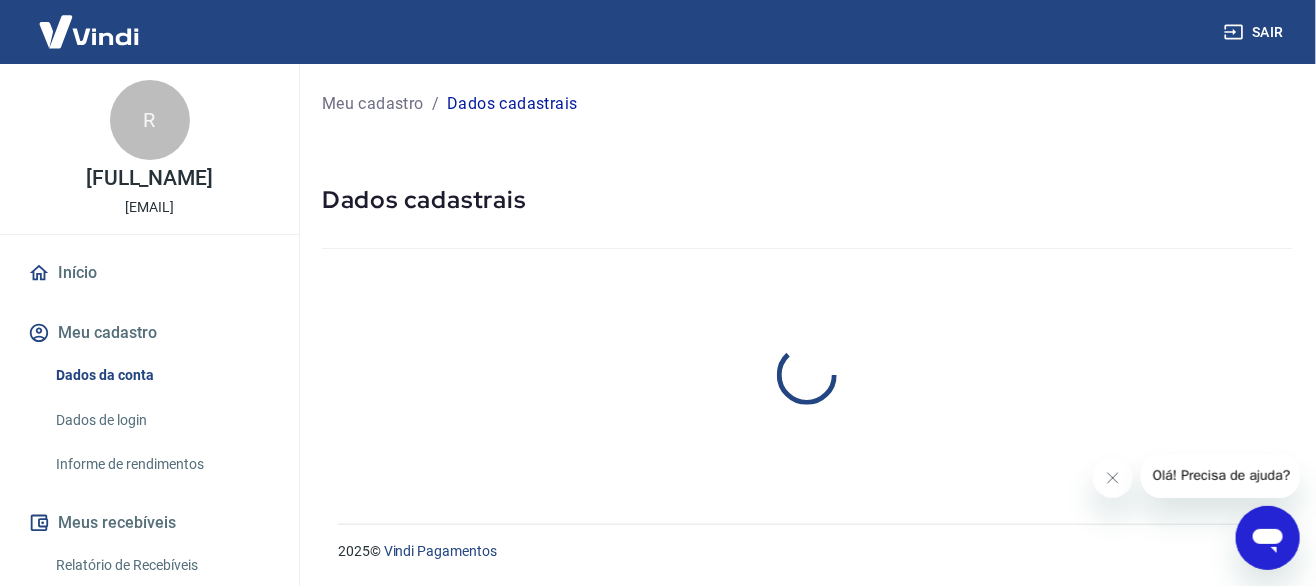 select on "PR" 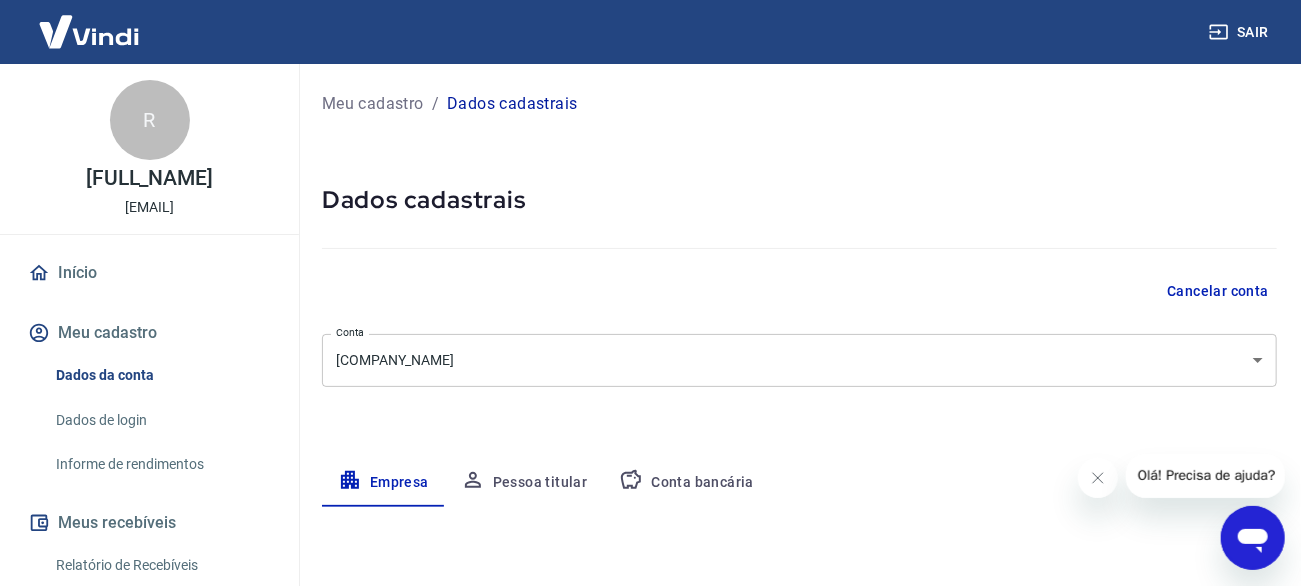 click on "Sair" at bounding box center [1241, 32] 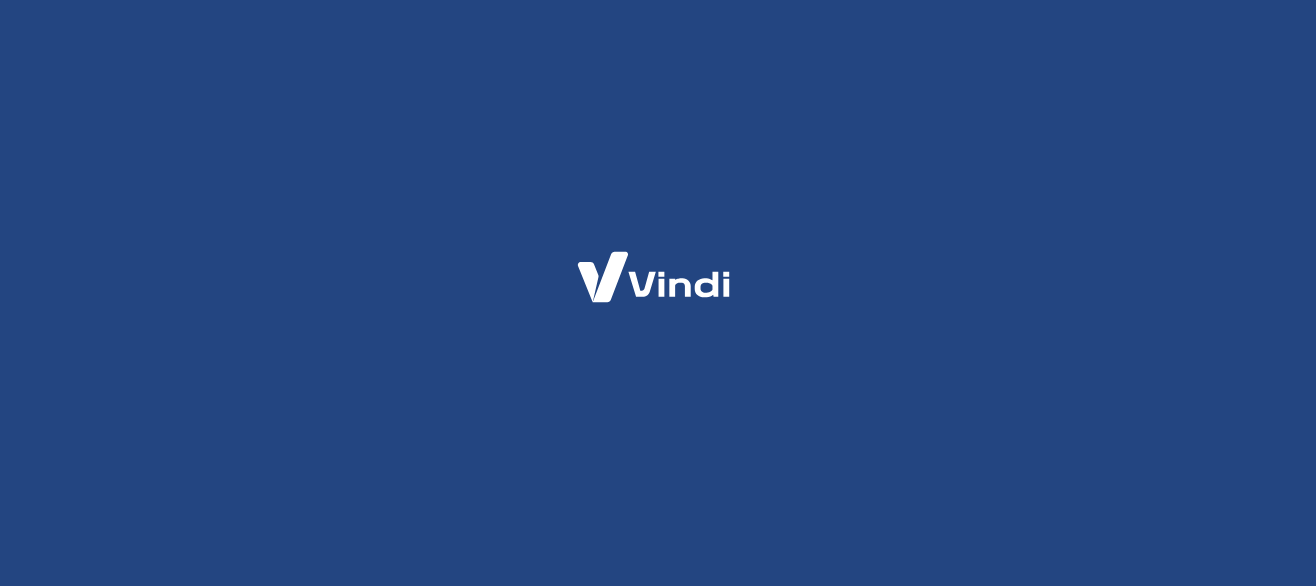 scroll, scrollTop: 0, scrollLeft: 0, axis: both 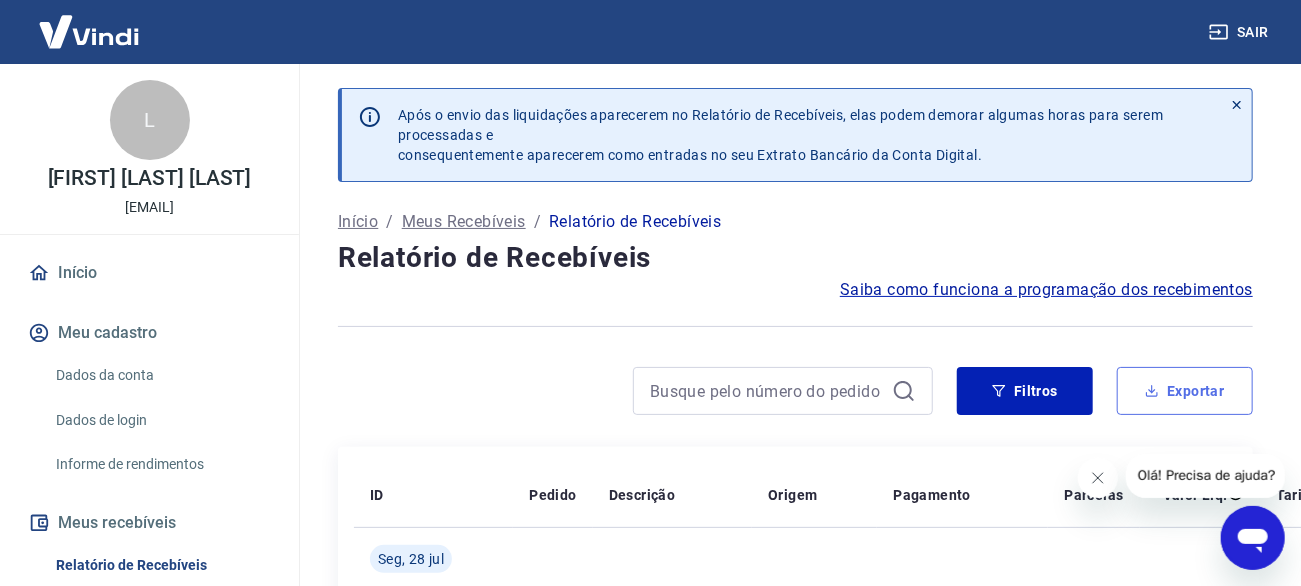 click on "Exportar" at bounding box center (1185, 391) 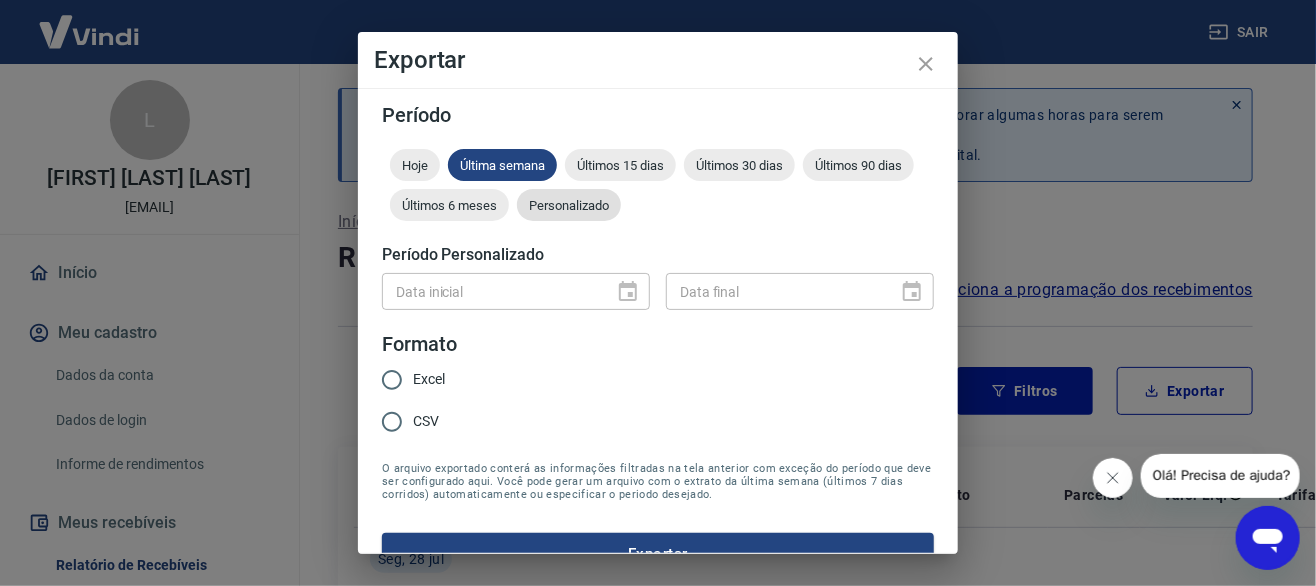 click on "Personalizado" at bounding box center [569, 205] 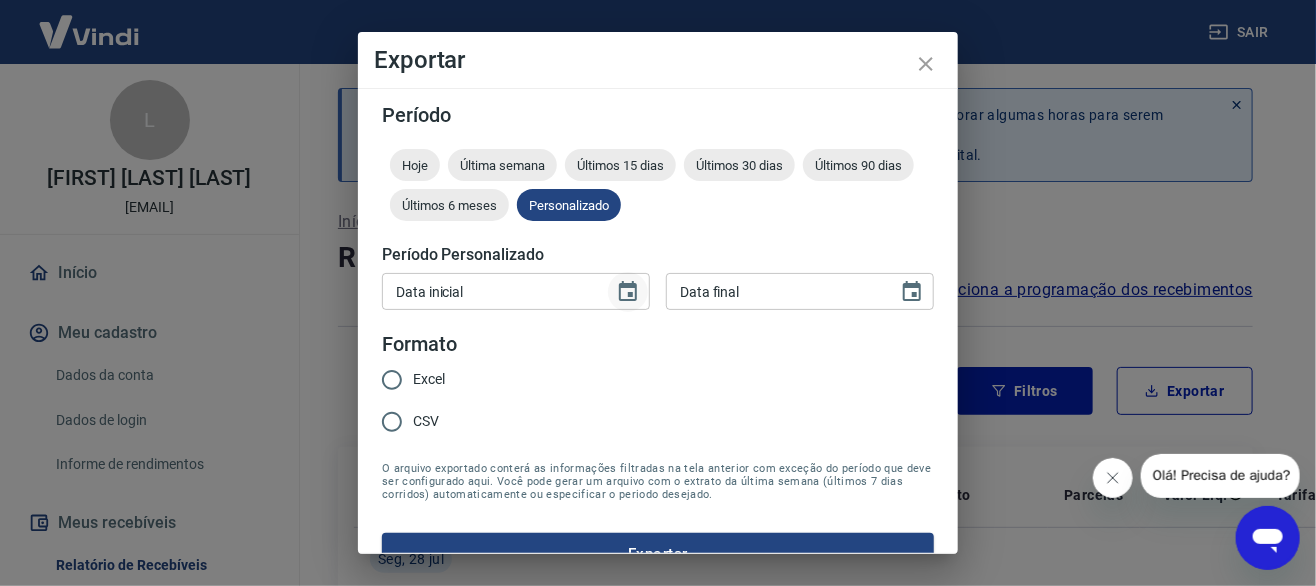 click 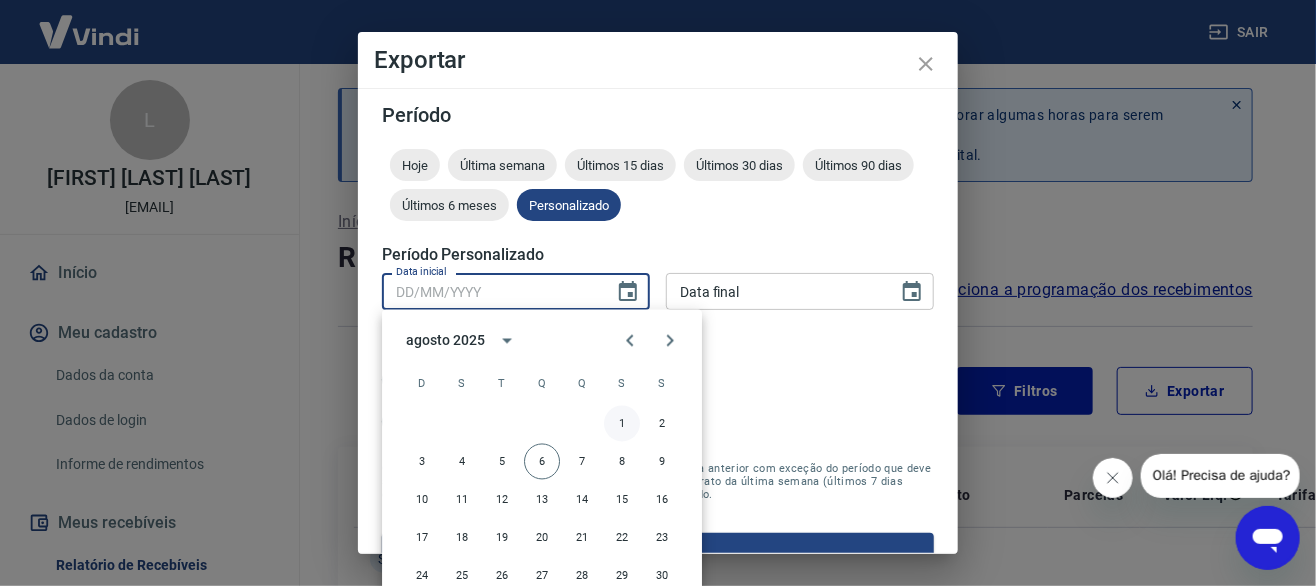 click on "1" at bounding box center [622, 424] 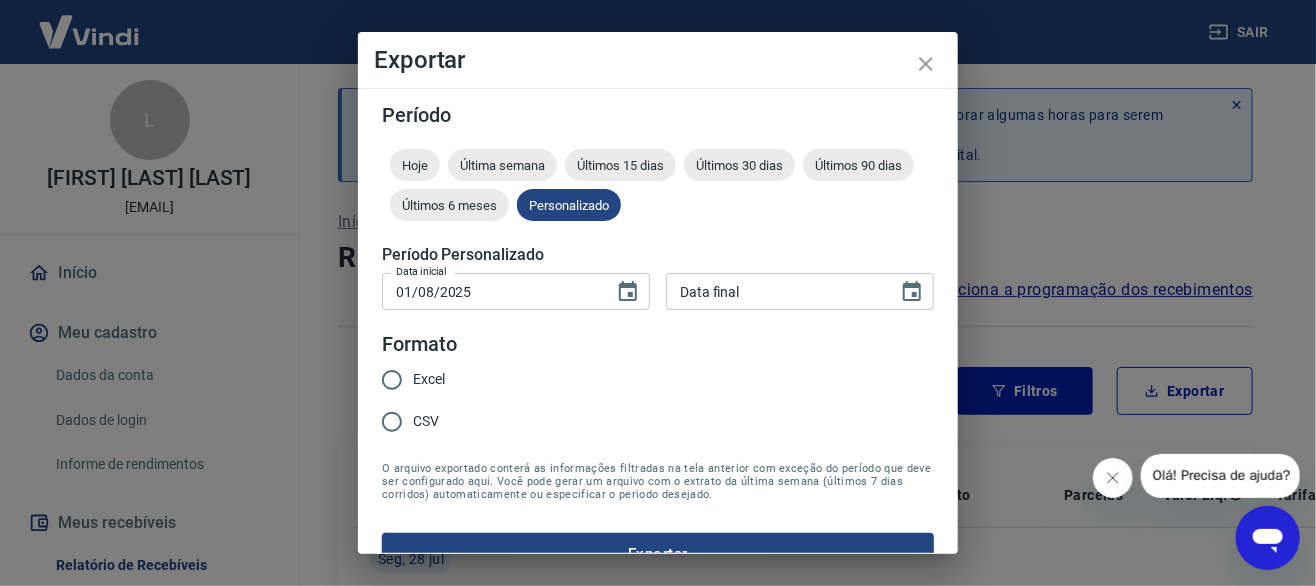 type on "DD/MM/YYYY" 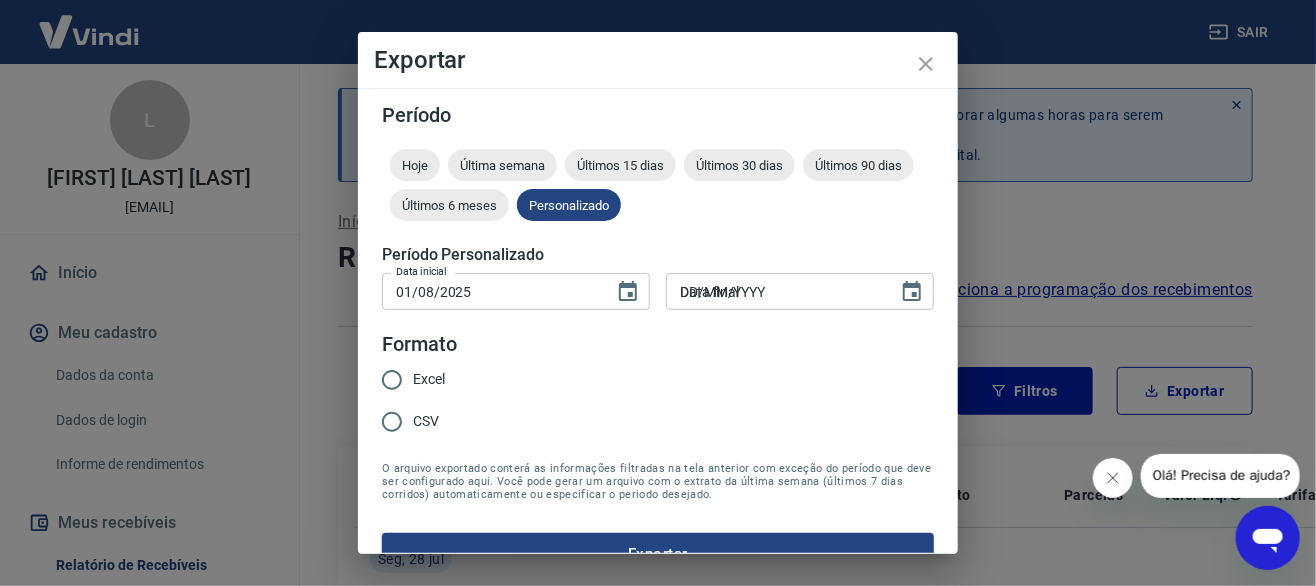 click on "DD/MM/YYYY" at bounding box center [775, 291] 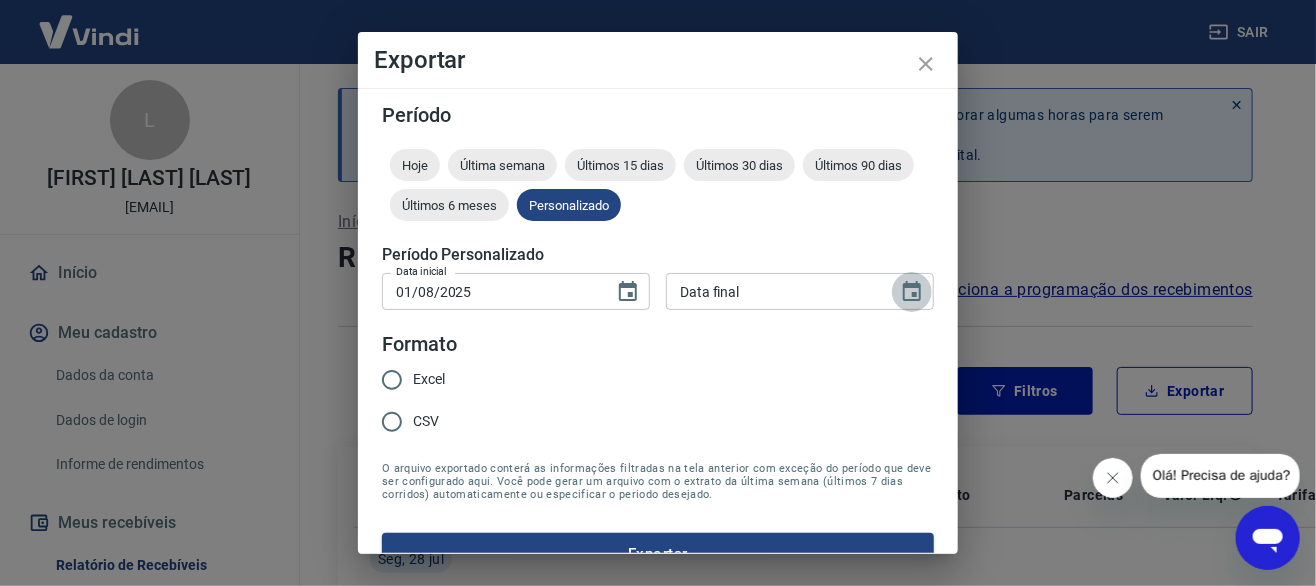 click 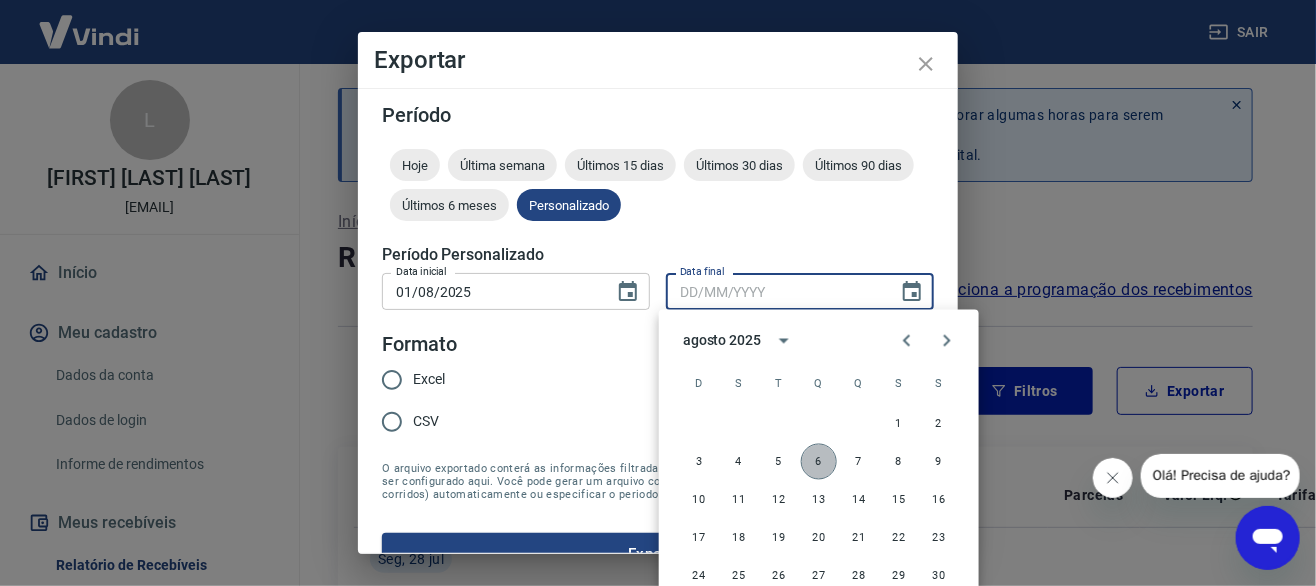 click on "6" at bounding box center (819, 462) 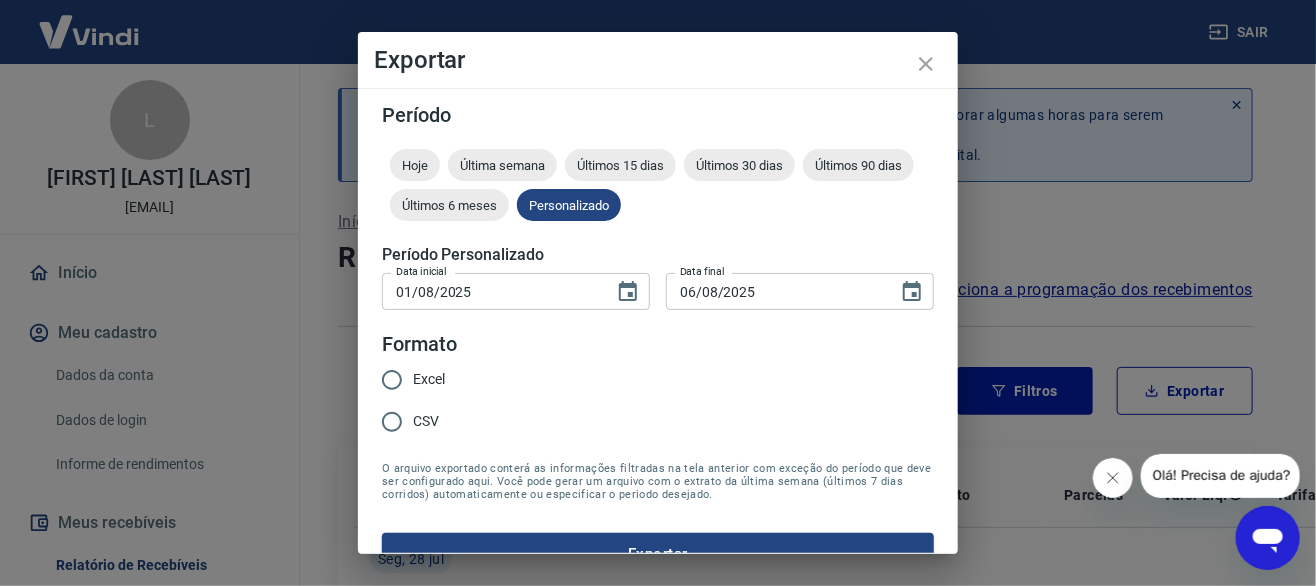 click on "Excel" at bounding box center [429, 379] 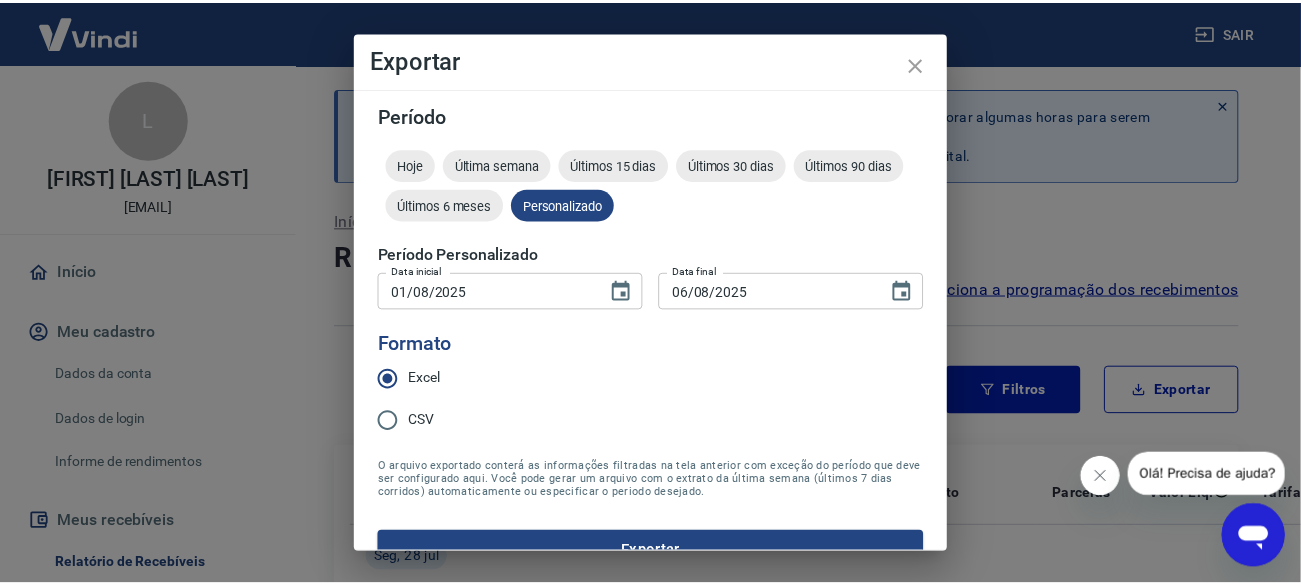 scroll, scrollTop: 36, scrollLeft: 0, axis: vertical 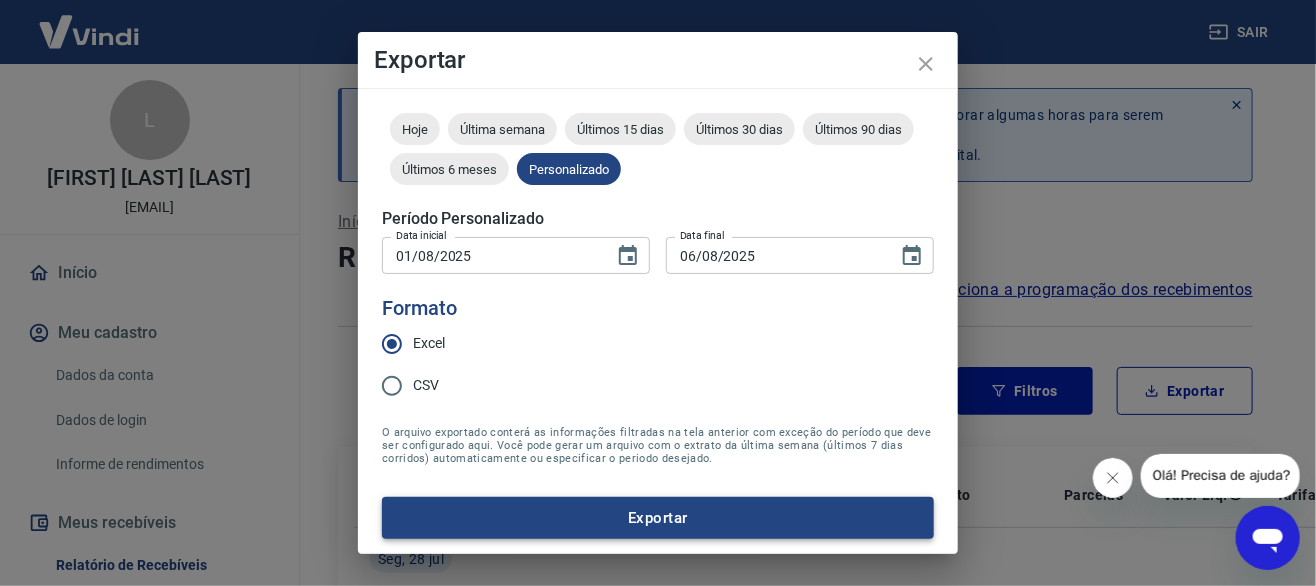 click on "Exportar" at bounding box center [658, 518] 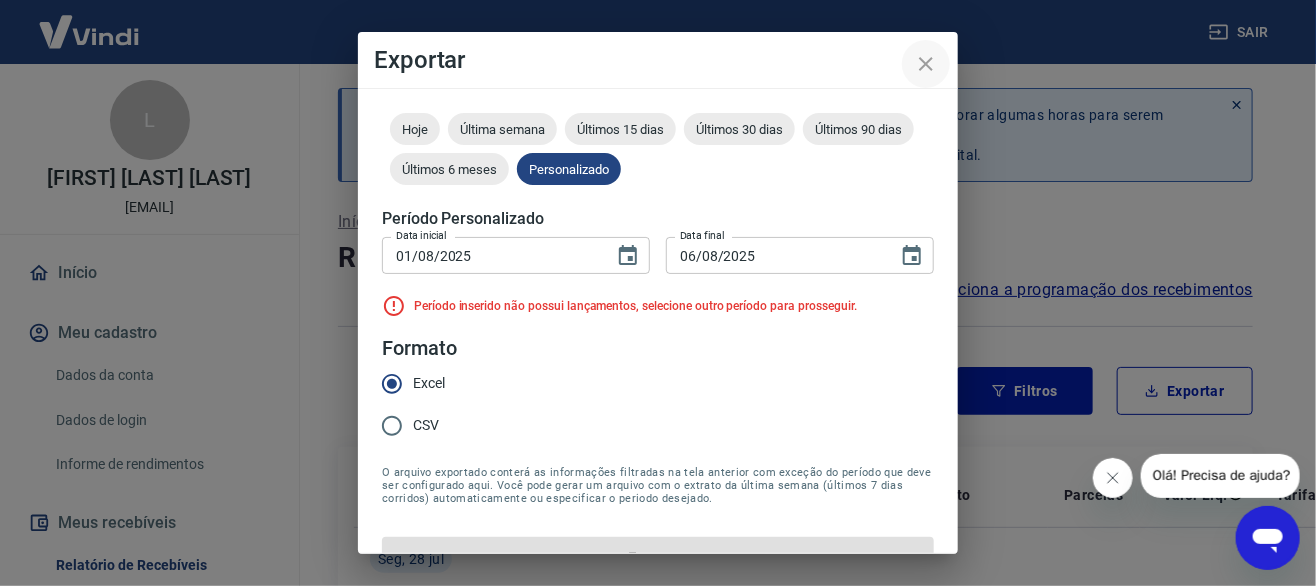 click 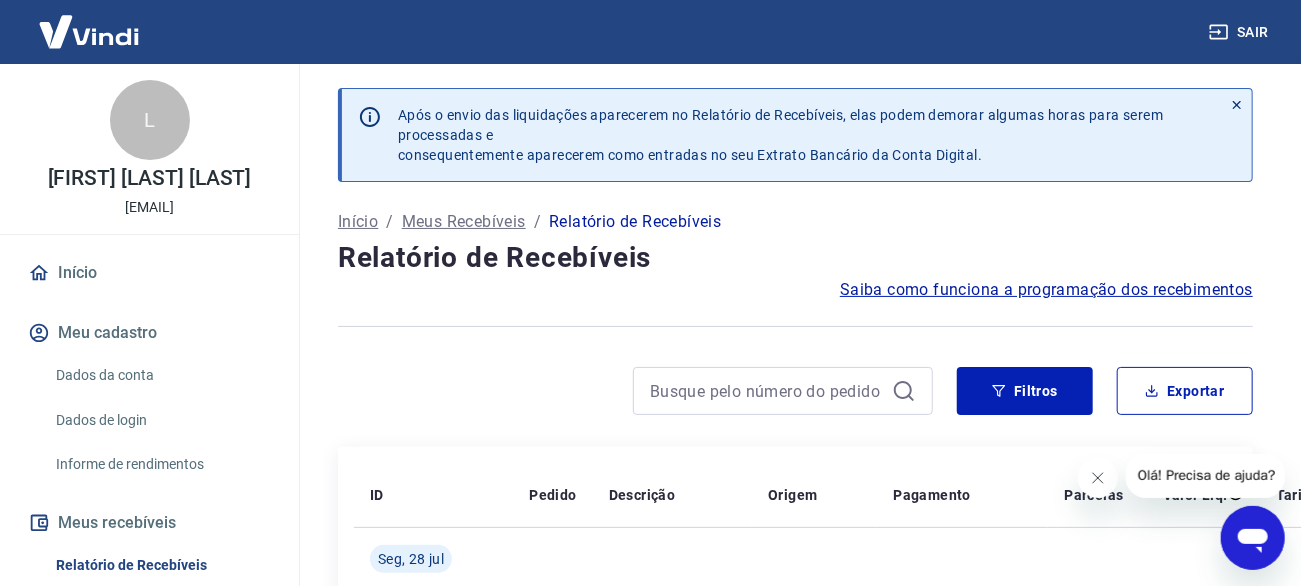 click on "Sair" at bounding box center (1241, 32) 